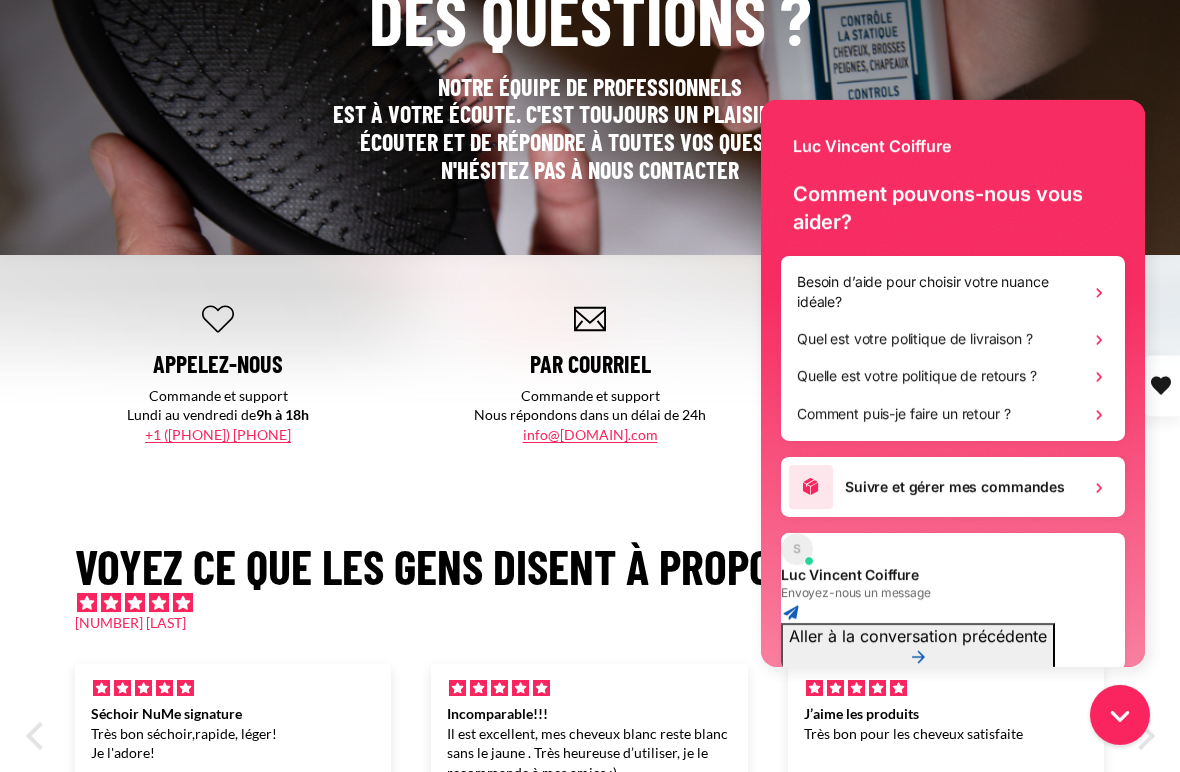 scroll, scrollTop: 0, scrollLeft: 0, axis: both 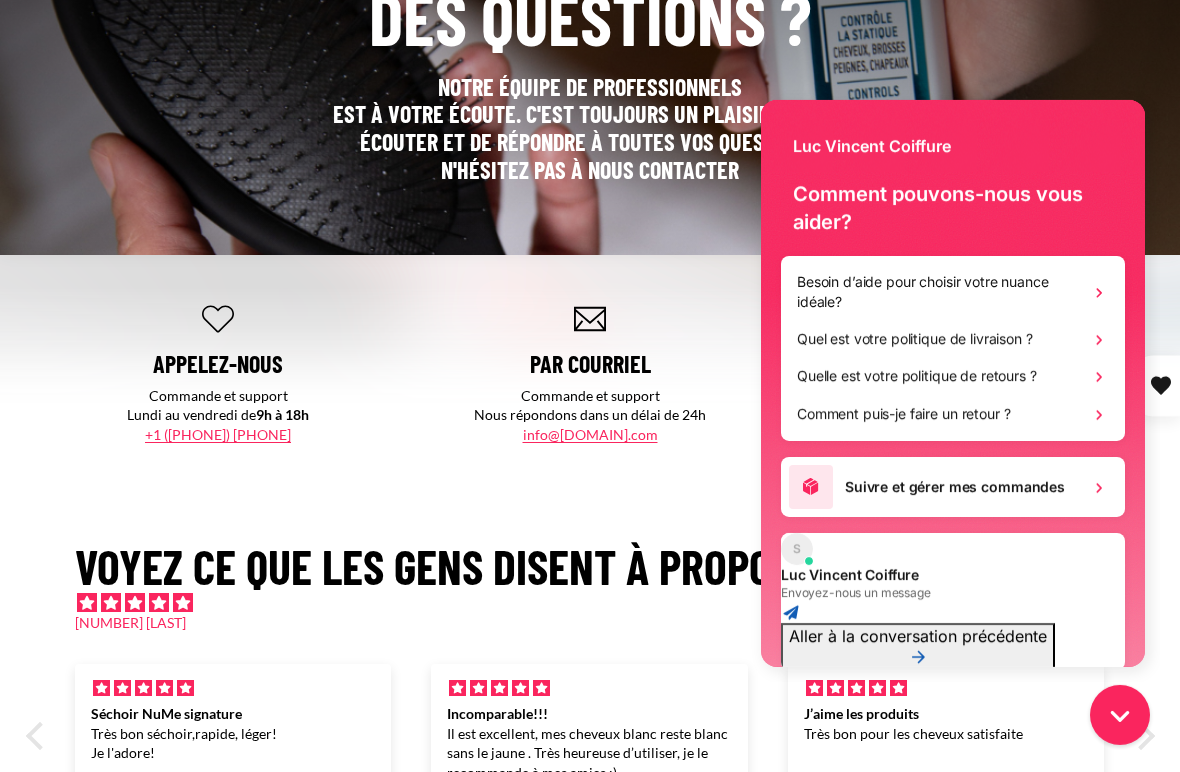 click on "[PHONE]" at bounding box center [218, 434] 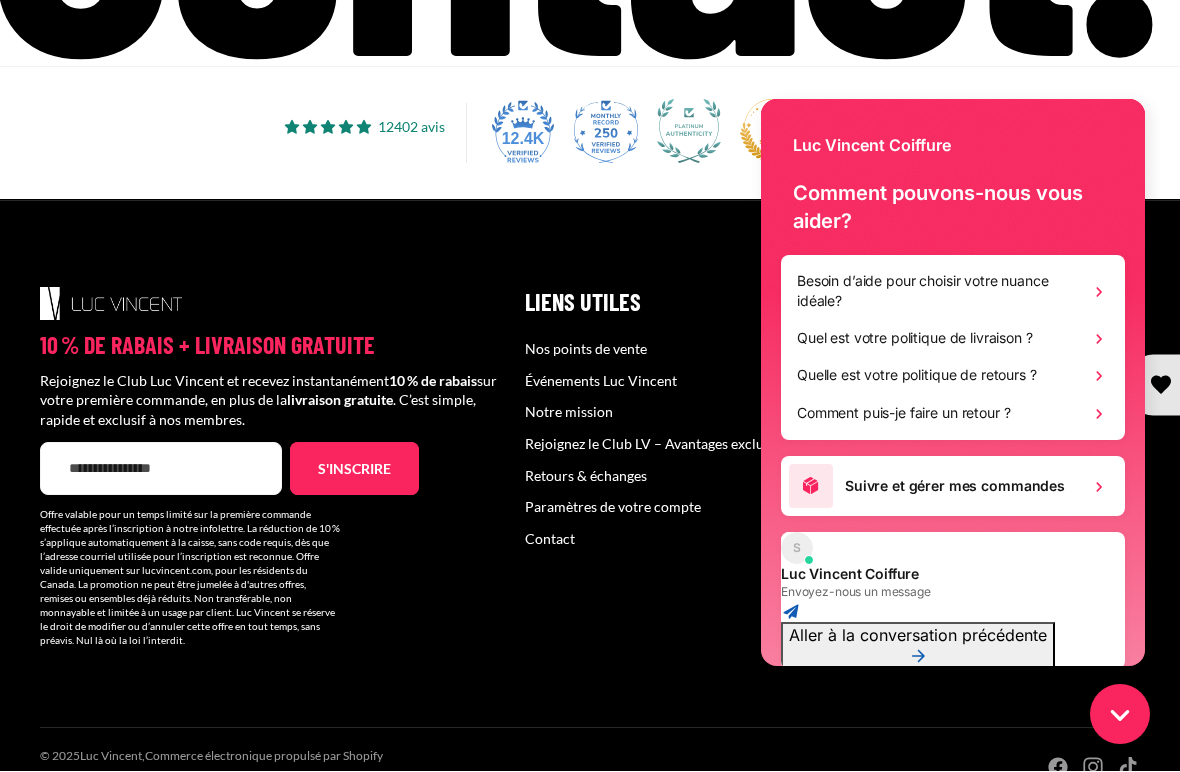 scroll, scrollTop: 1340, scrollLeft: 0, axis: vertical 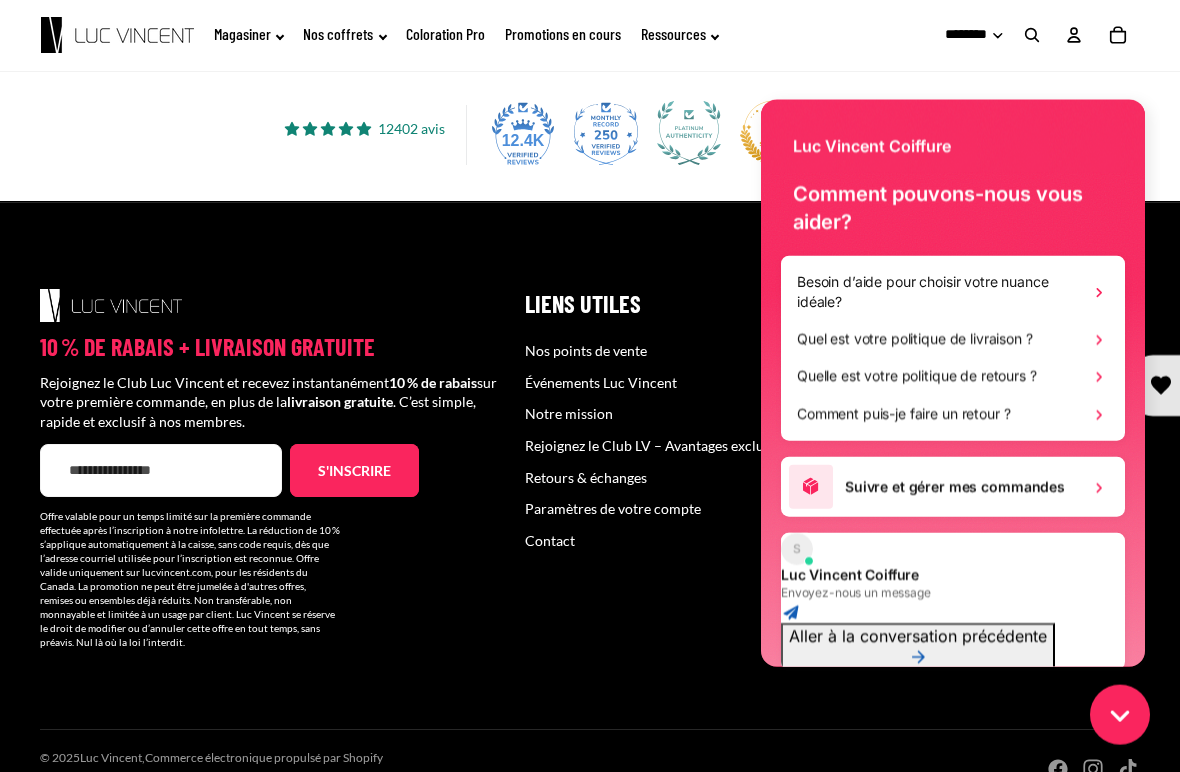 click on "Contact" at bounding box center (550, 540) 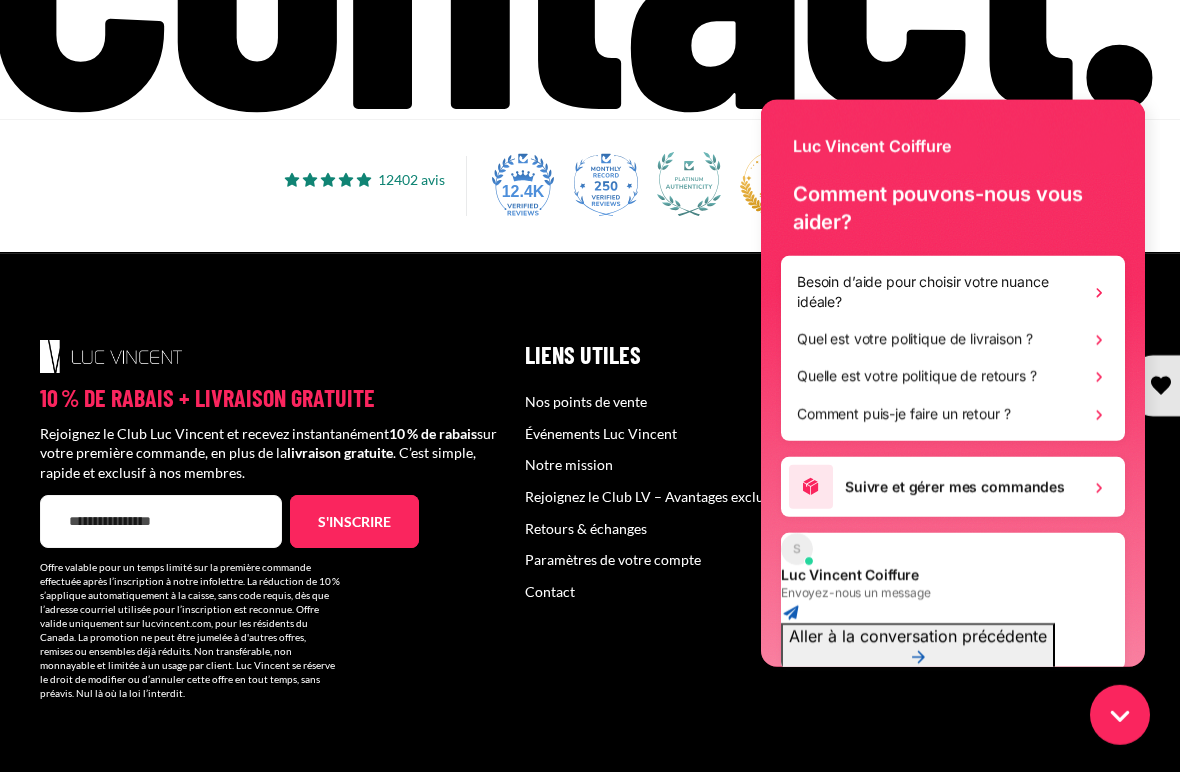 scroll, scrollTop: 1340, scrollLeft: 0, axis: vertical 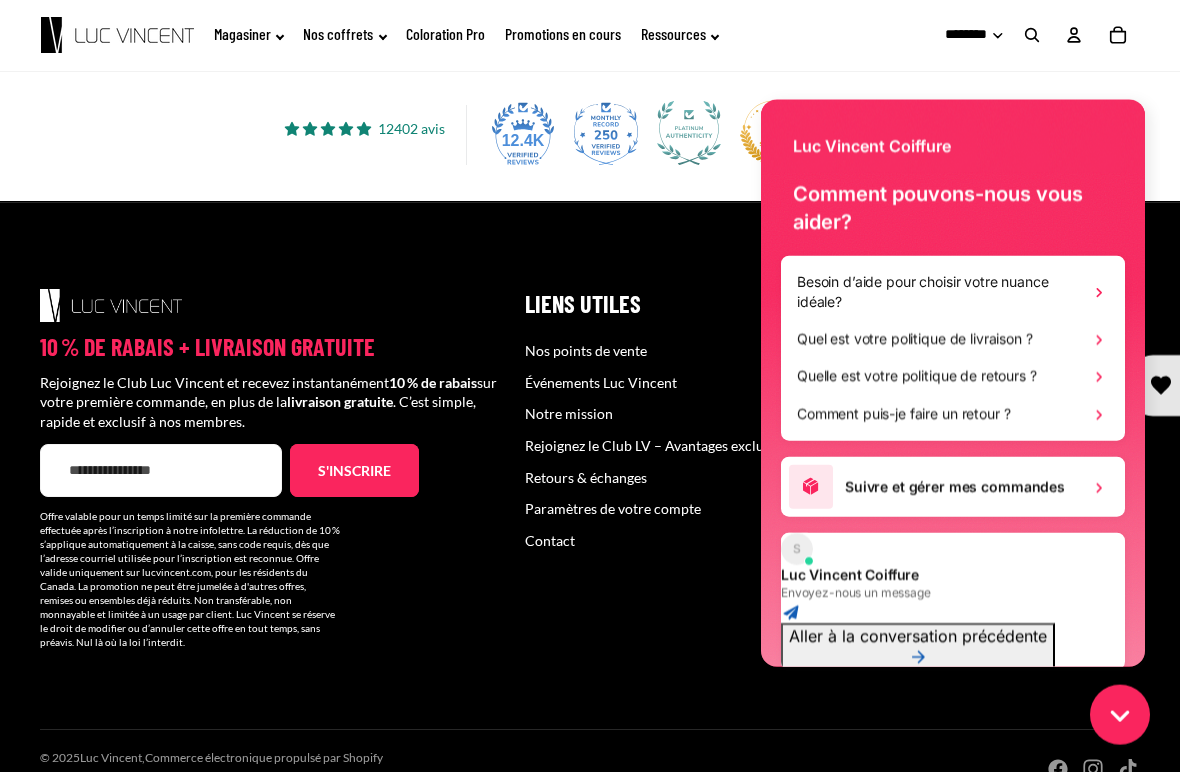 click on "Aller à la conversation précédente" at bounding box center [918, 635] 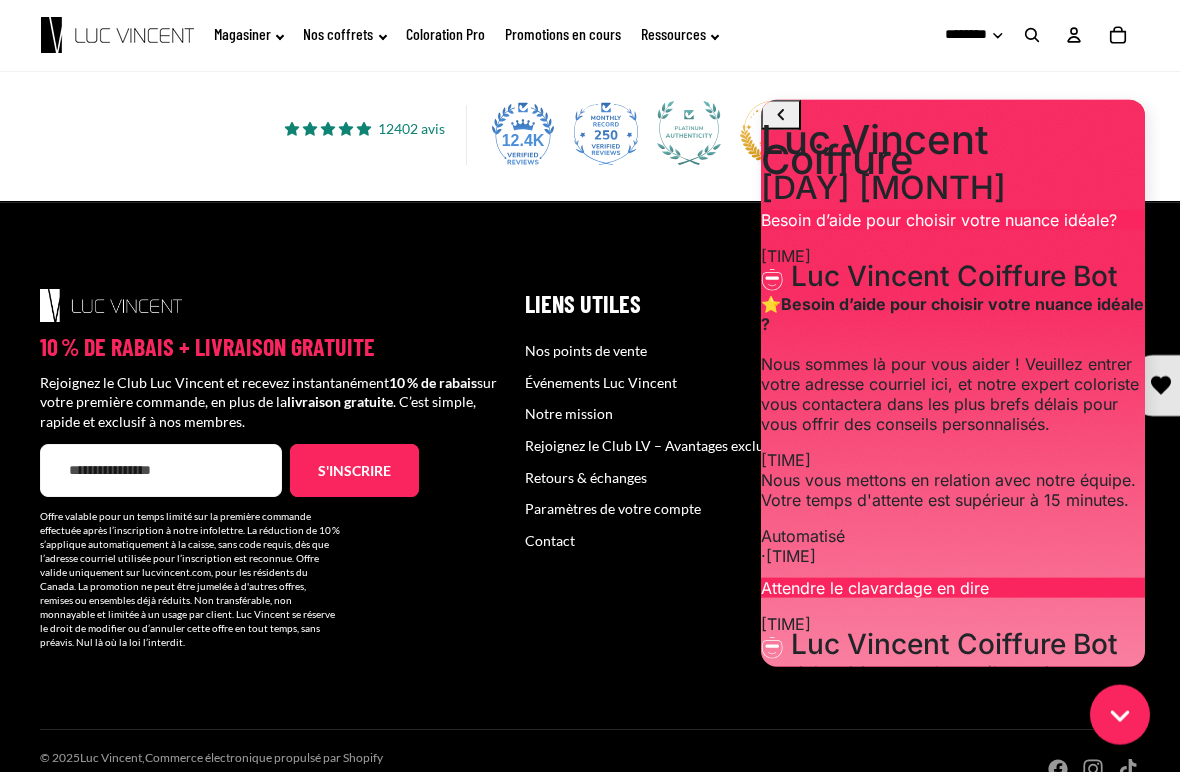 scroll, scrollTop: 4306, scrollLeft: 0, axis: vertical 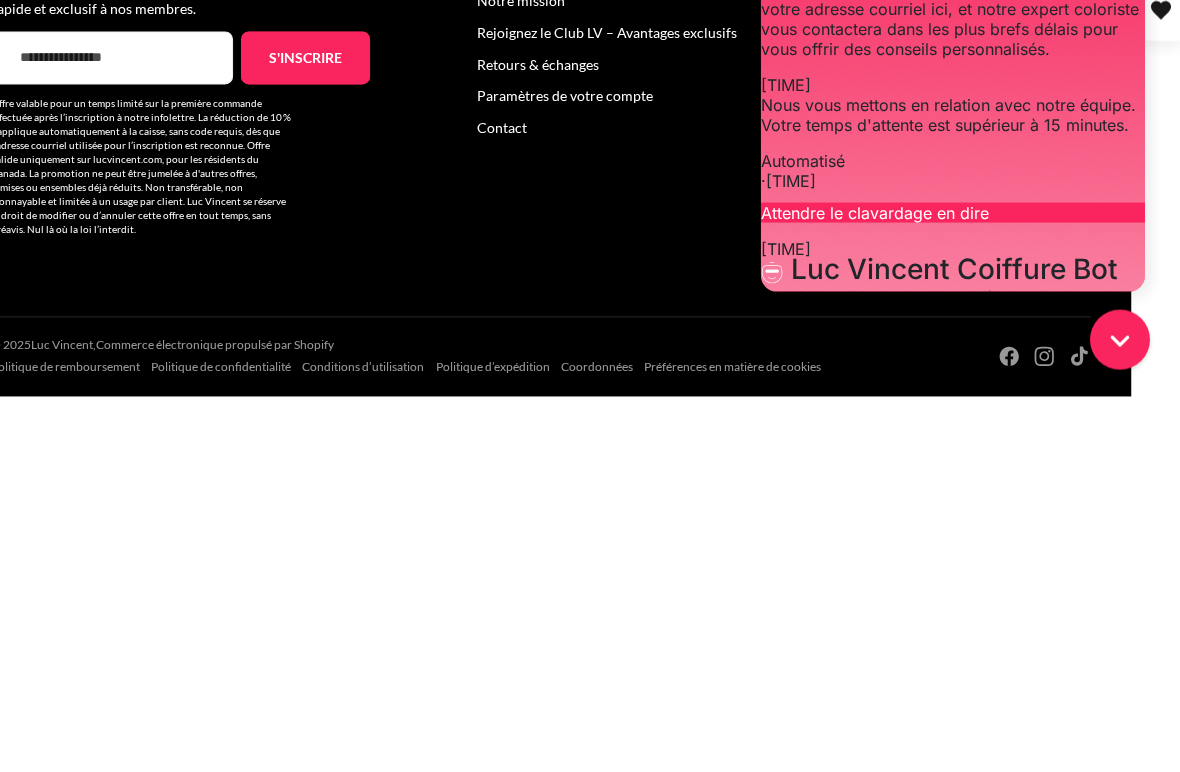type on "**********" 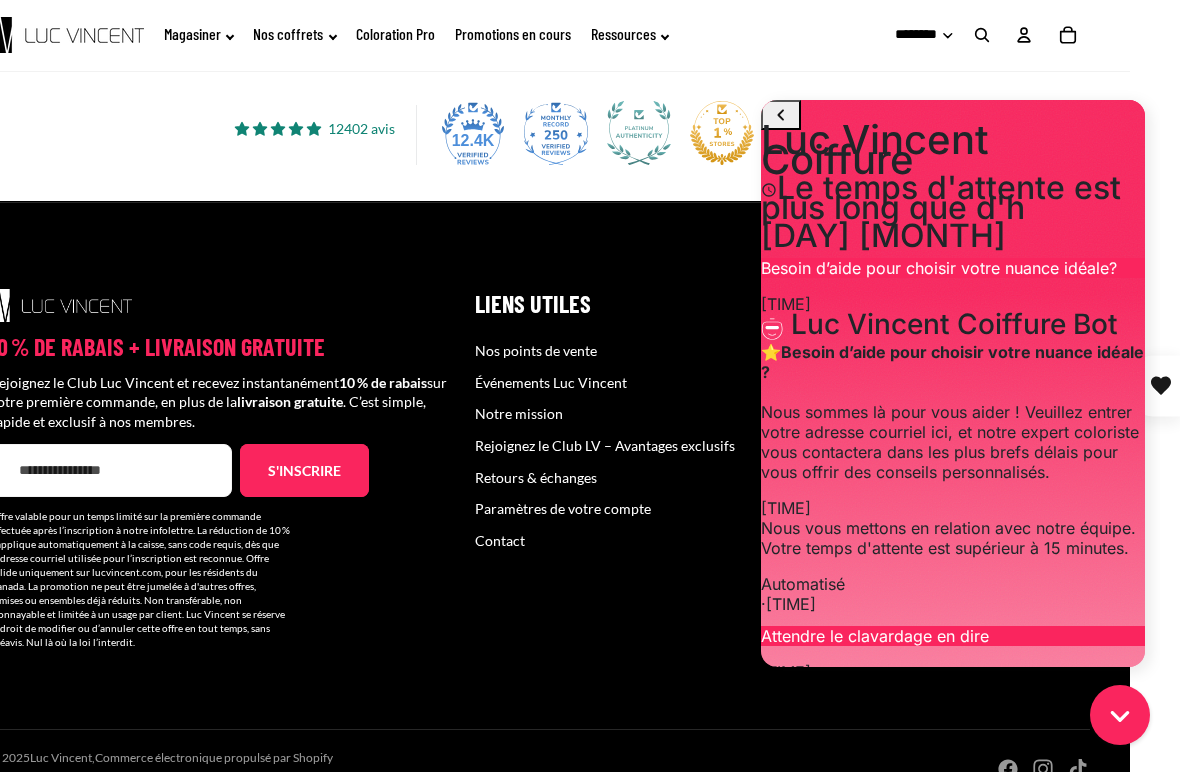 scroll, scrollTop: 4465, scrollLeft: 0, axis: vertical 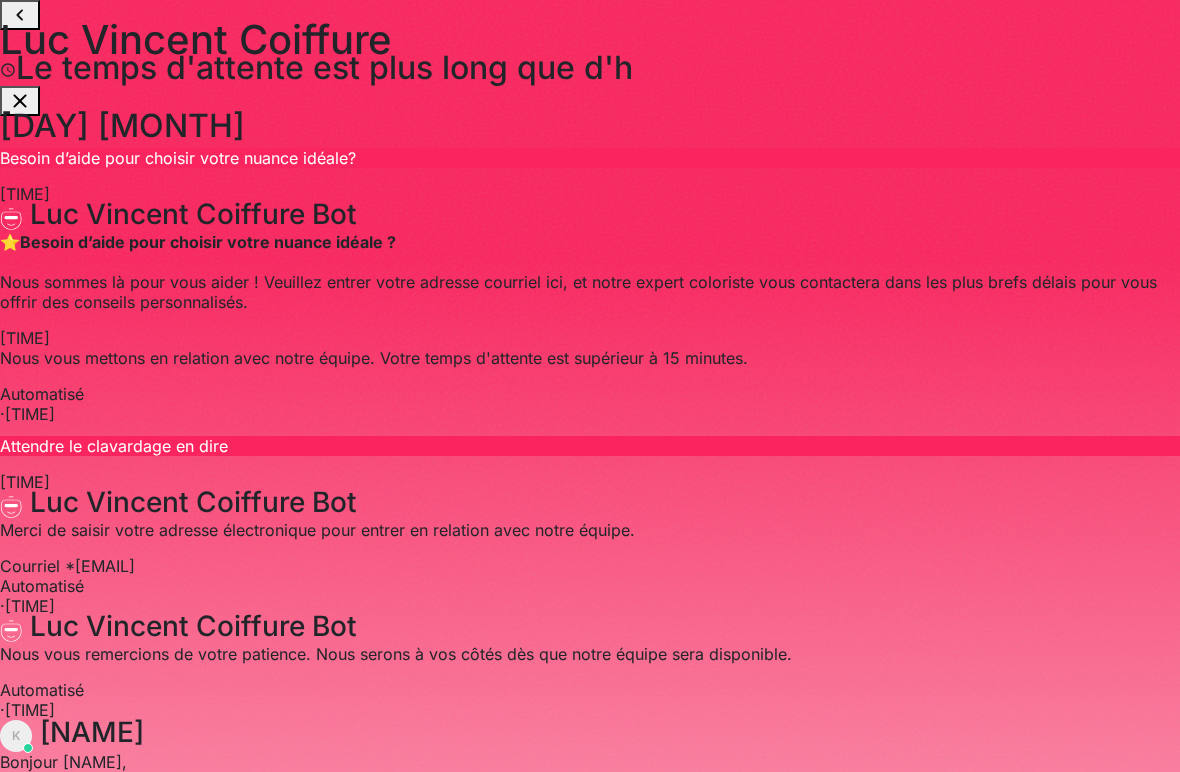 click on "Recevoir des réponses par courriel" at bounding box center (384, 2935) 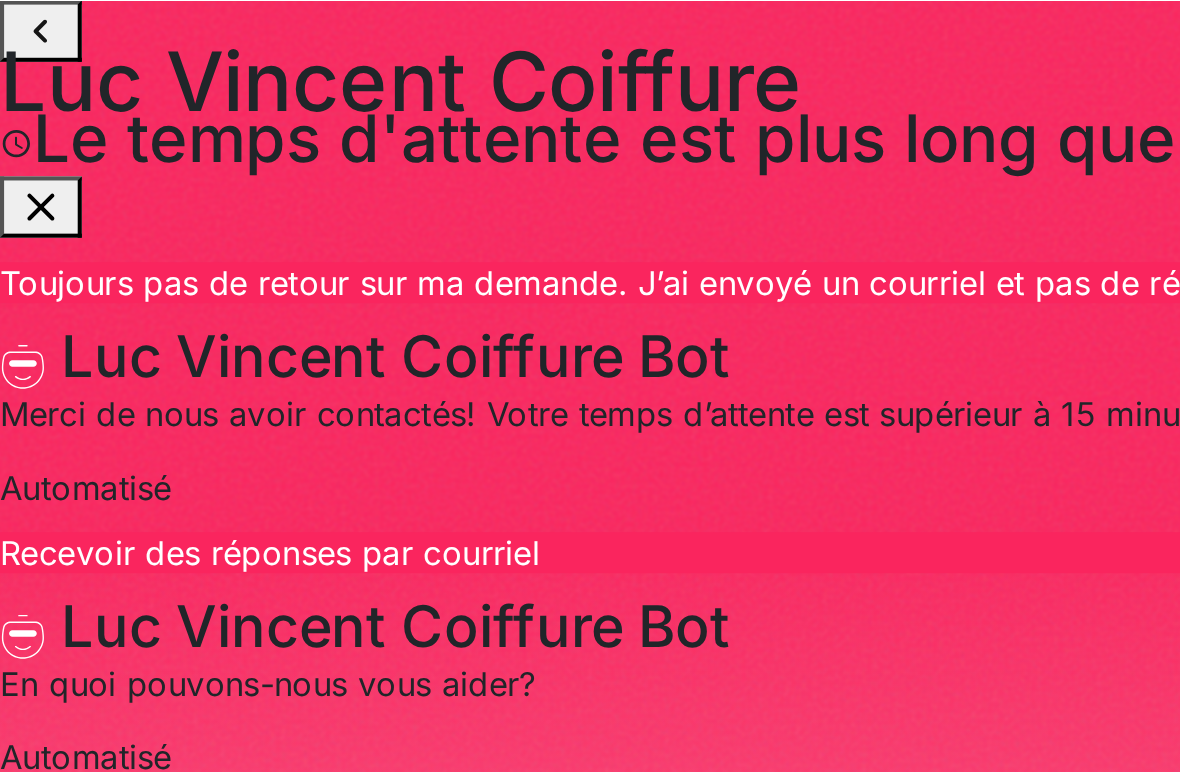 scroll, scrollTop: 1158, scrollLeft: 0, axis: vertical 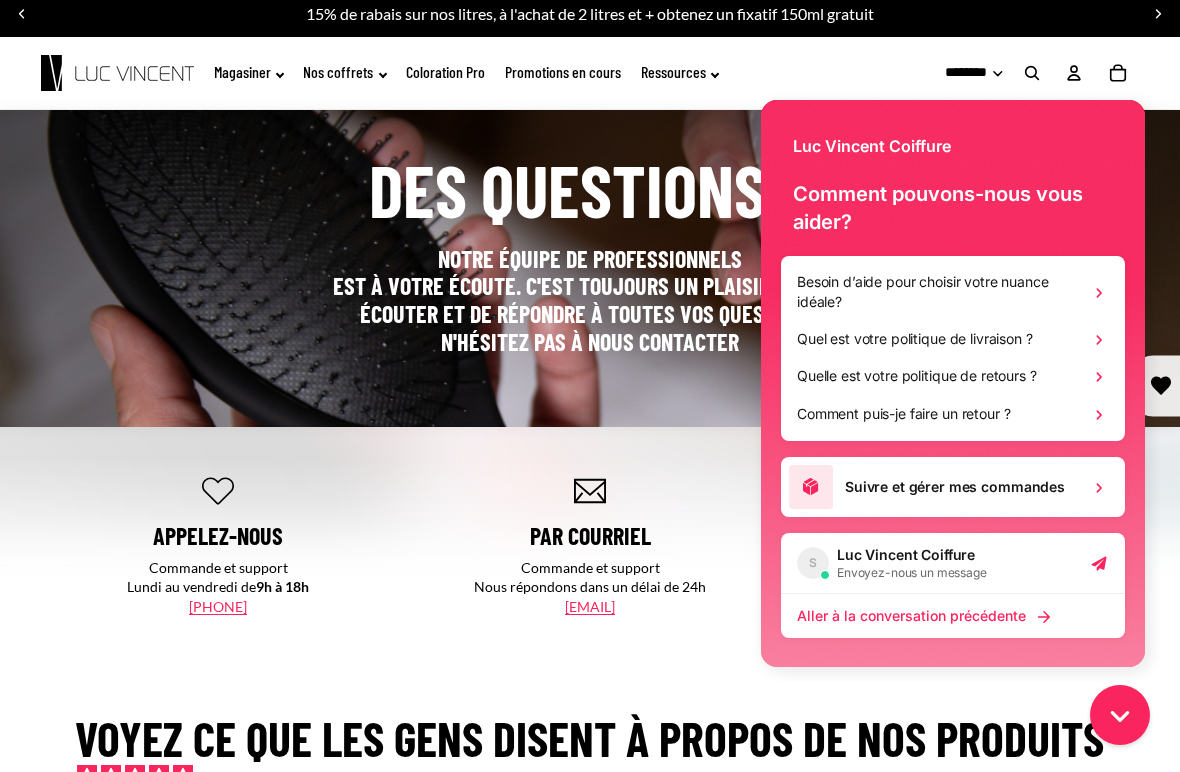 click on "Aller à la conversation précédente" at bounding box center (911, 616) 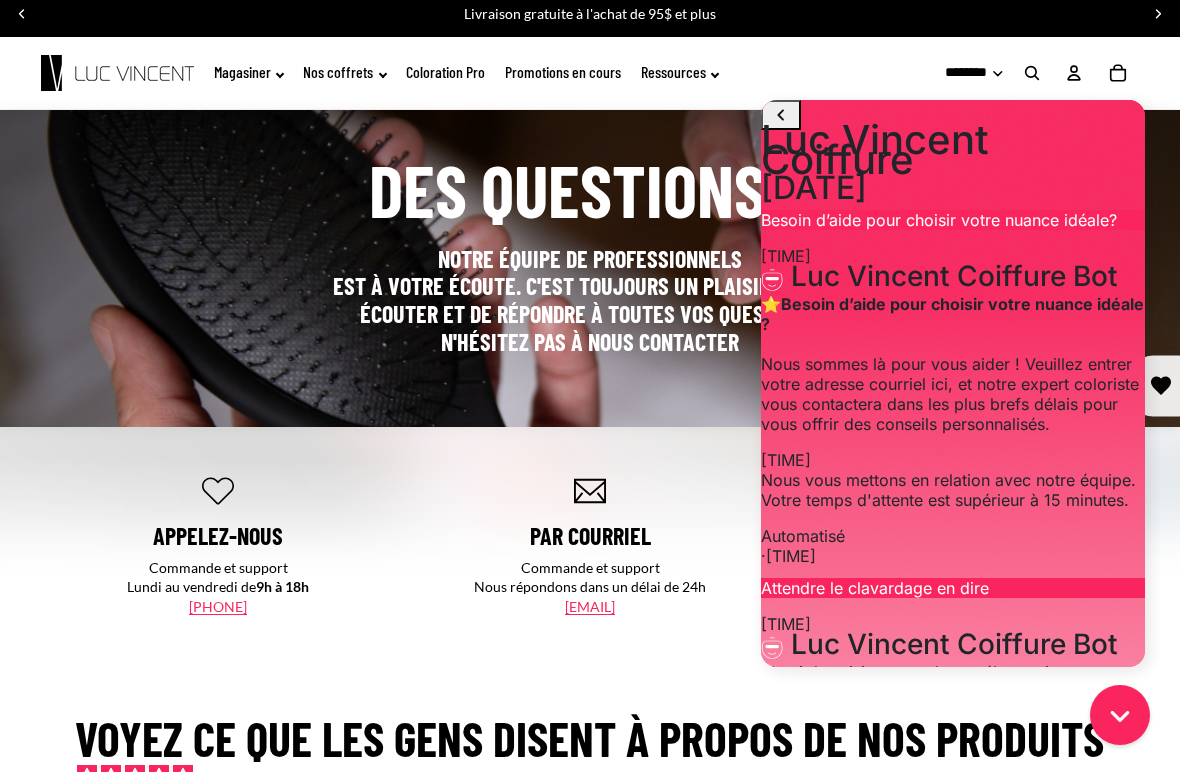 scroll, scrollTop: 4376, scrollLeft: 0, axis: vertical 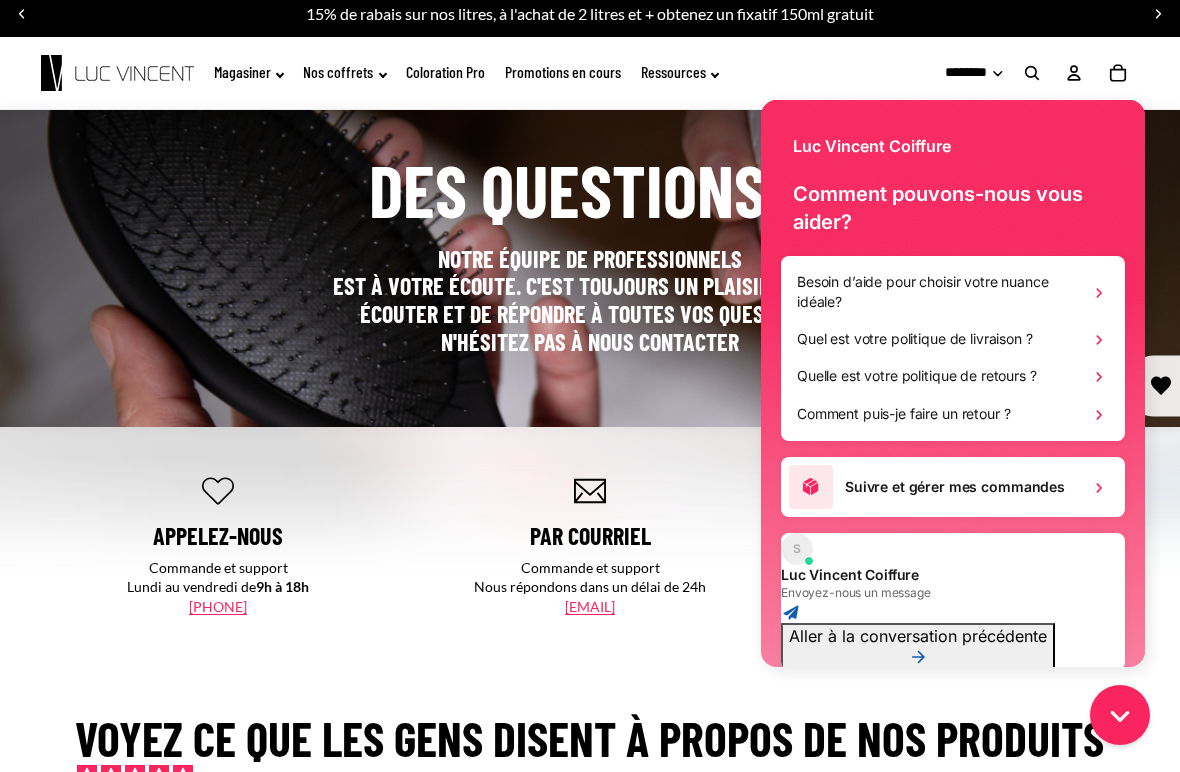 click on "Aller à la conversation précédente" at bounding box center (918, 636) 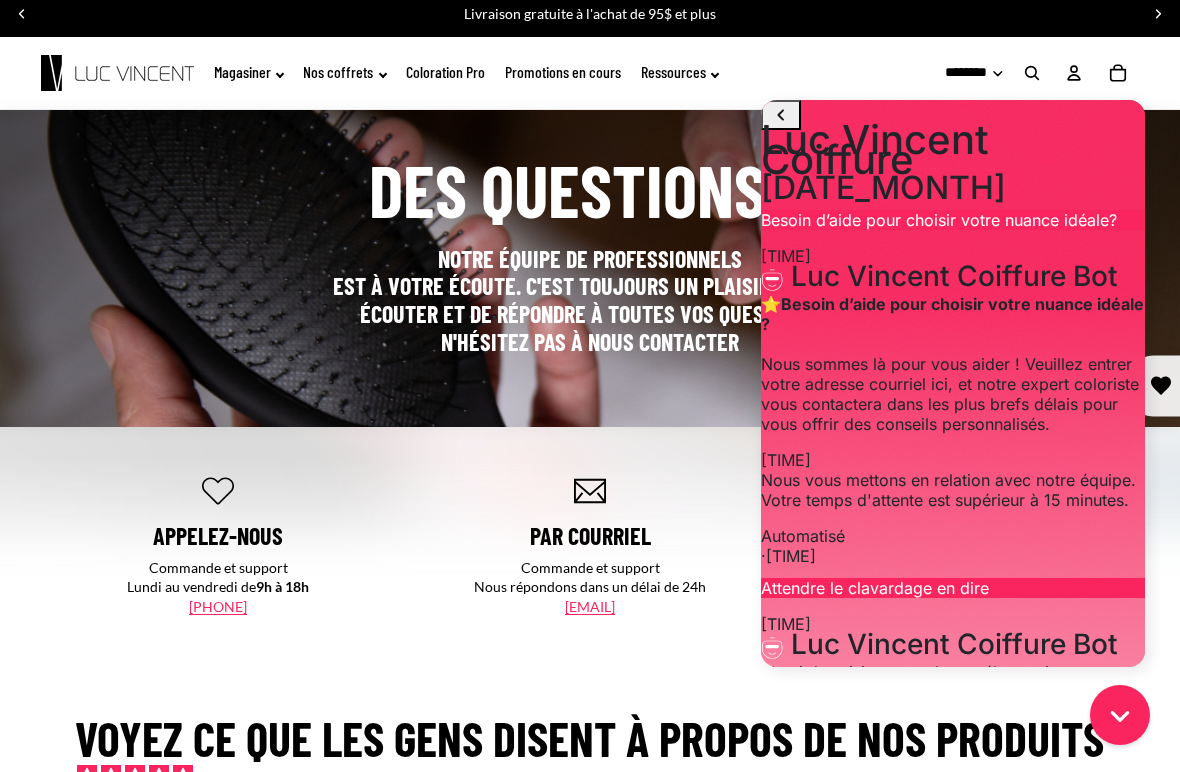 scroll, scrollTop: 4376, scrollLeft: 0, axis: vertical 